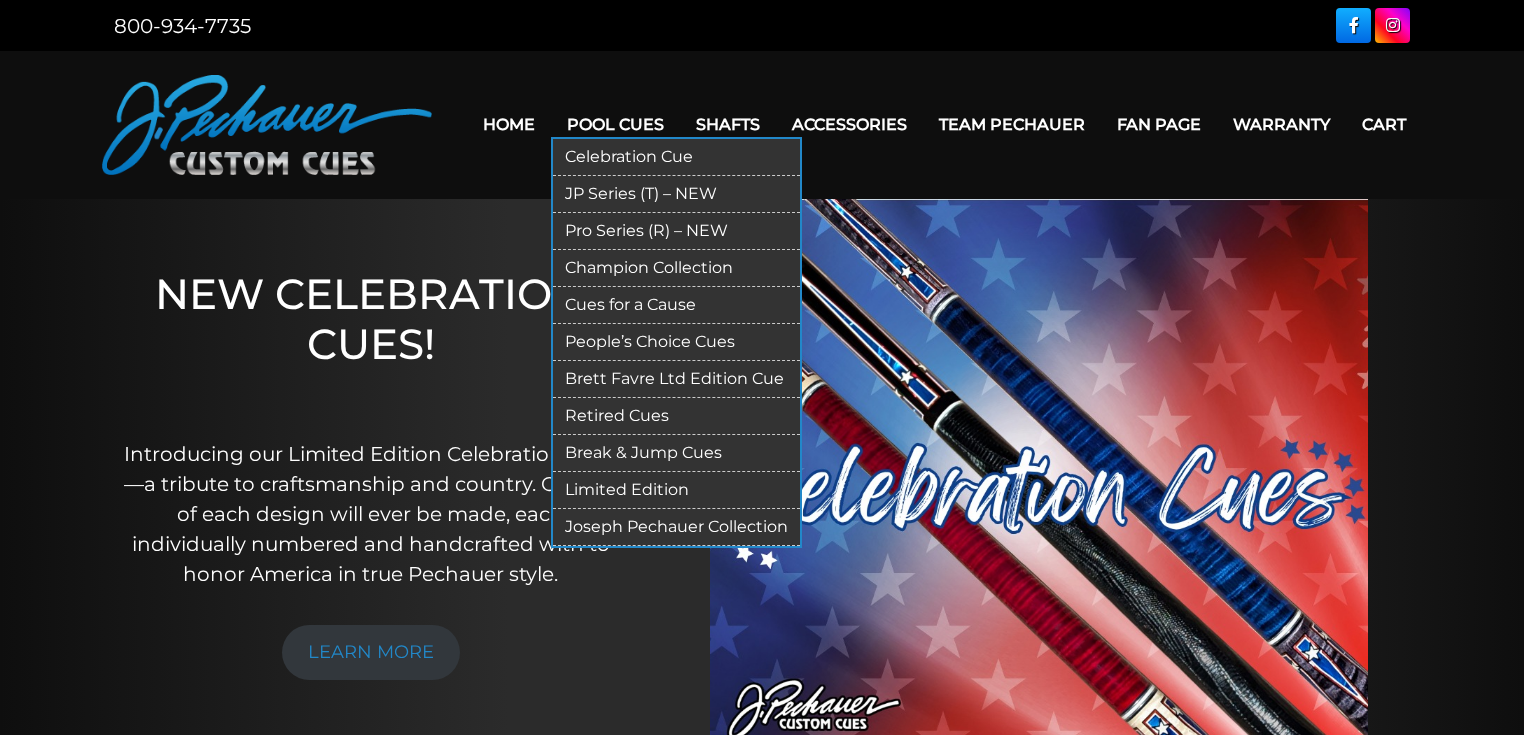 scroll, scrollTop: 0, scrollLeft: 0, axis: both 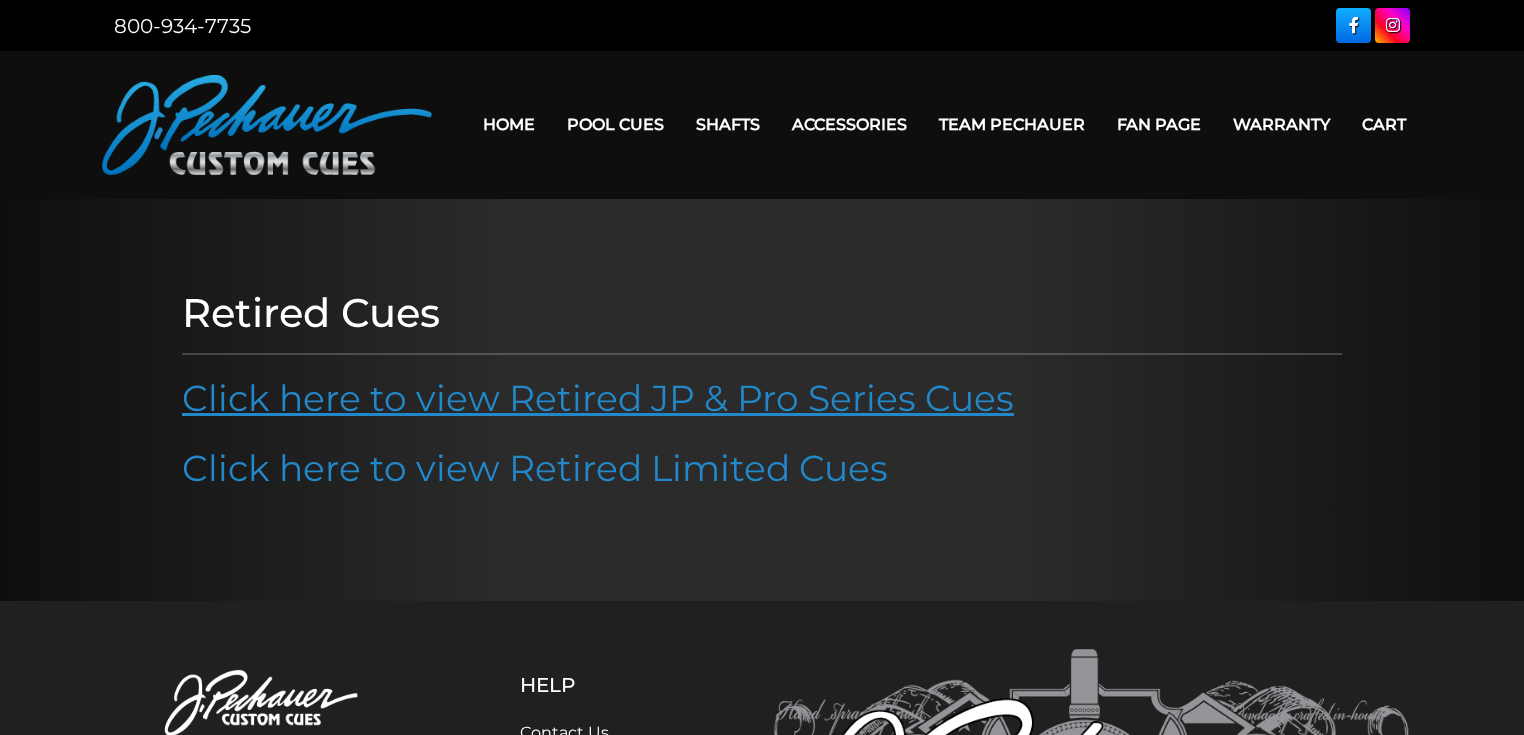 click on "Click here to view Retired JP & Pro Series Cues" at bounding box center (598, 398) 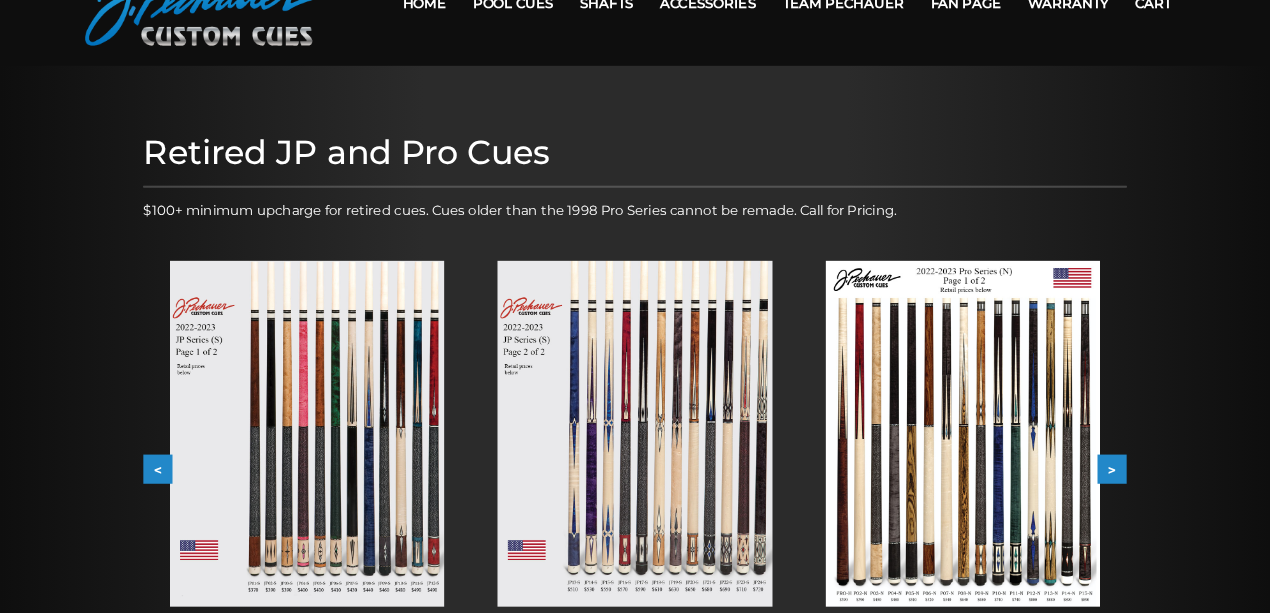 scroll, scrollTop: 320, scrollLeft: 0, axis: vertical 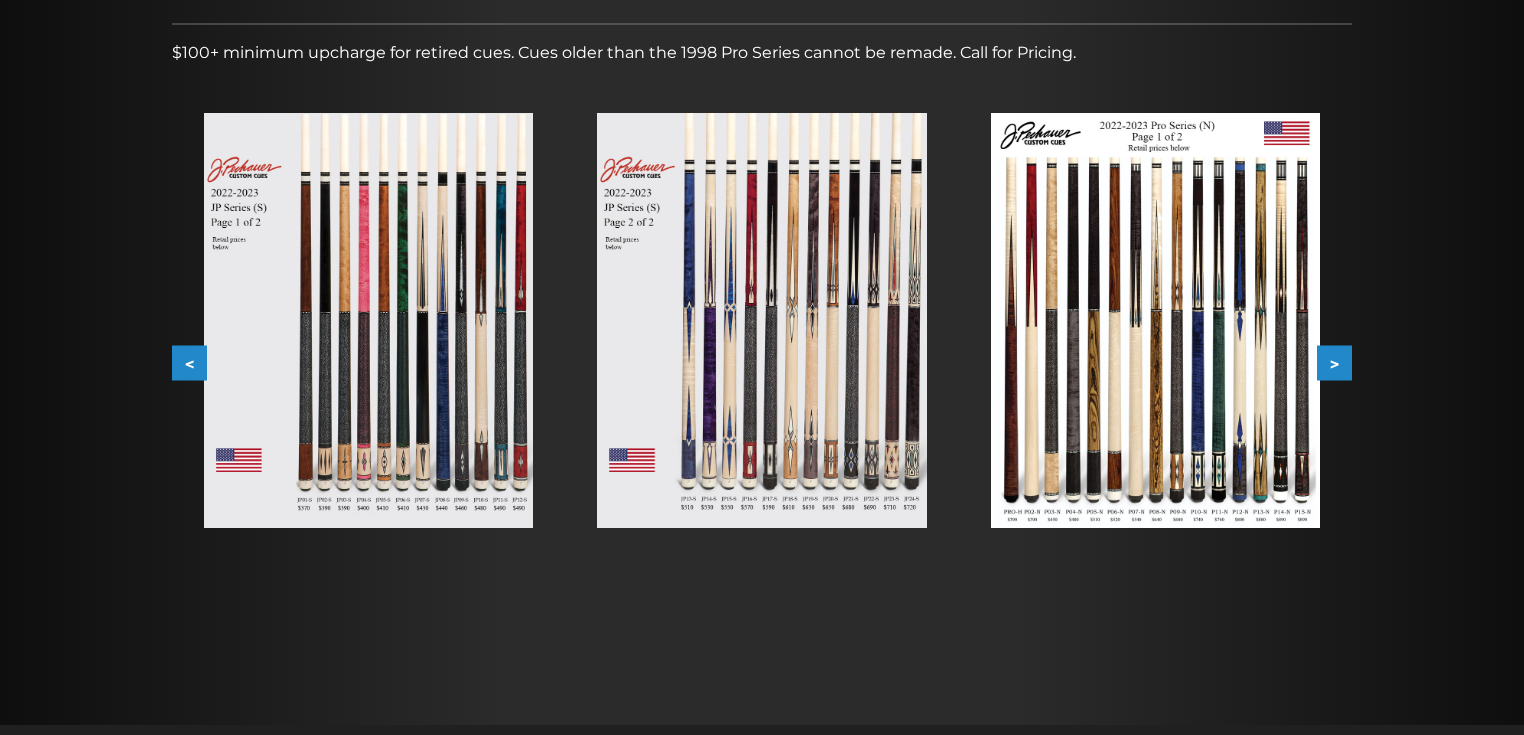 click on ">" at bounding box center (1334, 363) 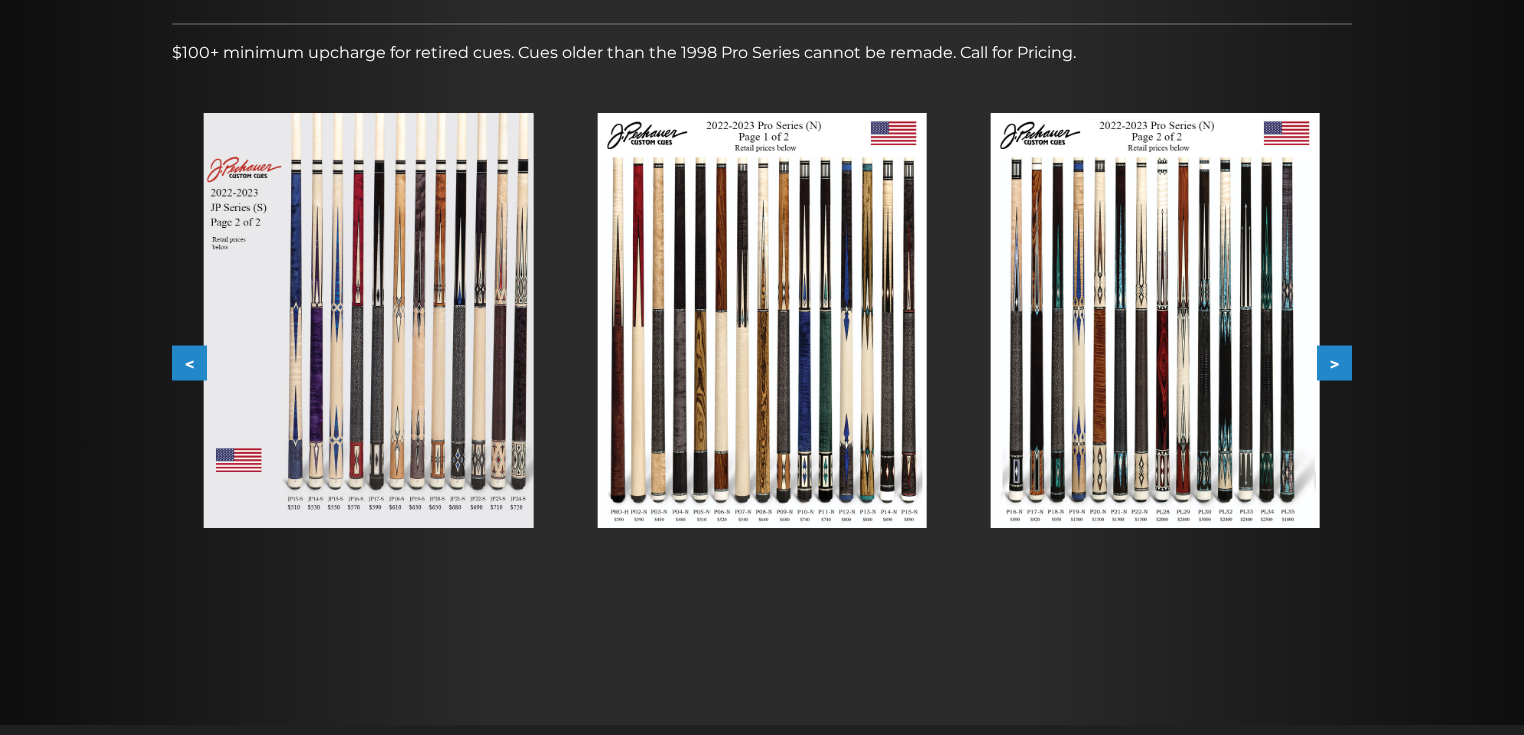 click on ">" at bounding box center (1334, 363) 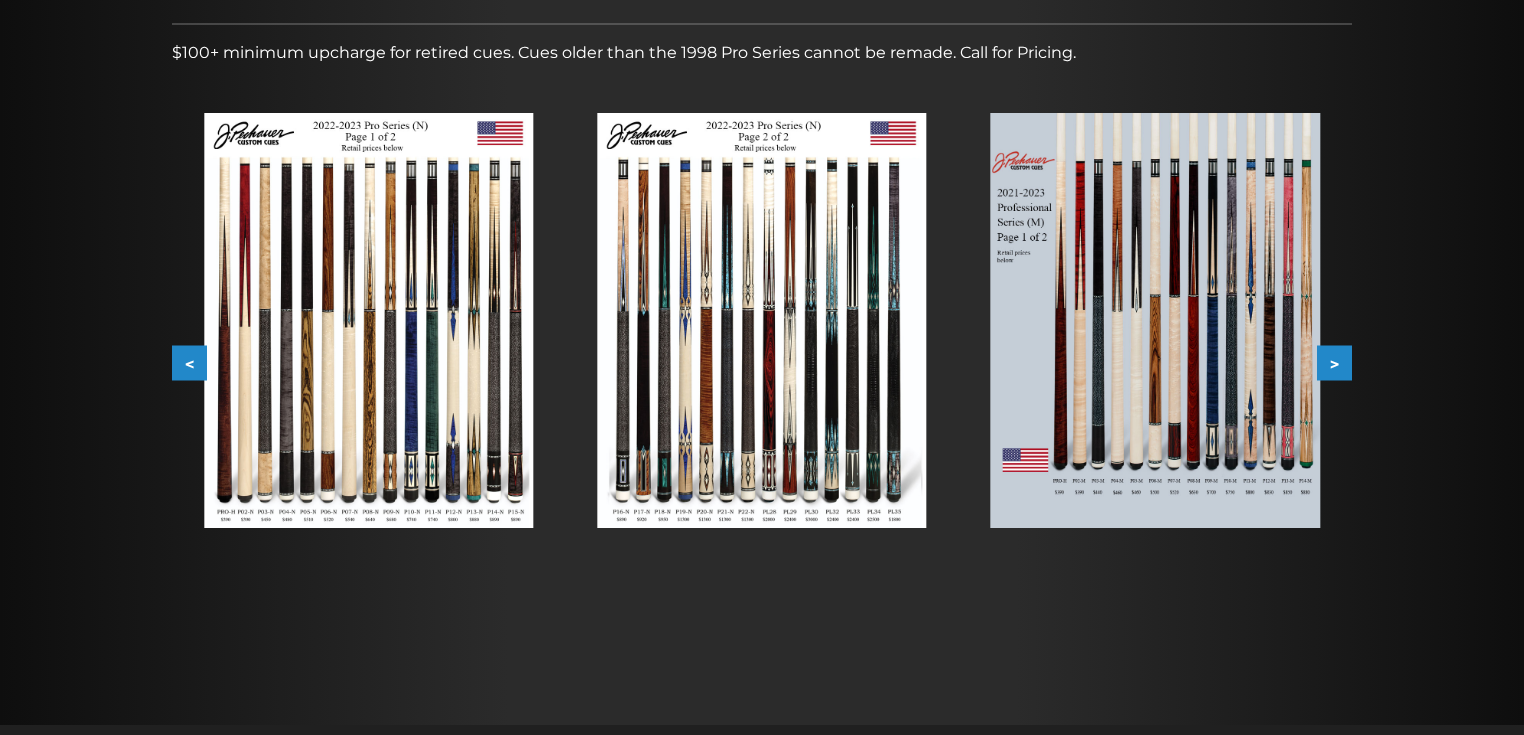 click on ">" at bounding box center (1334, 363) 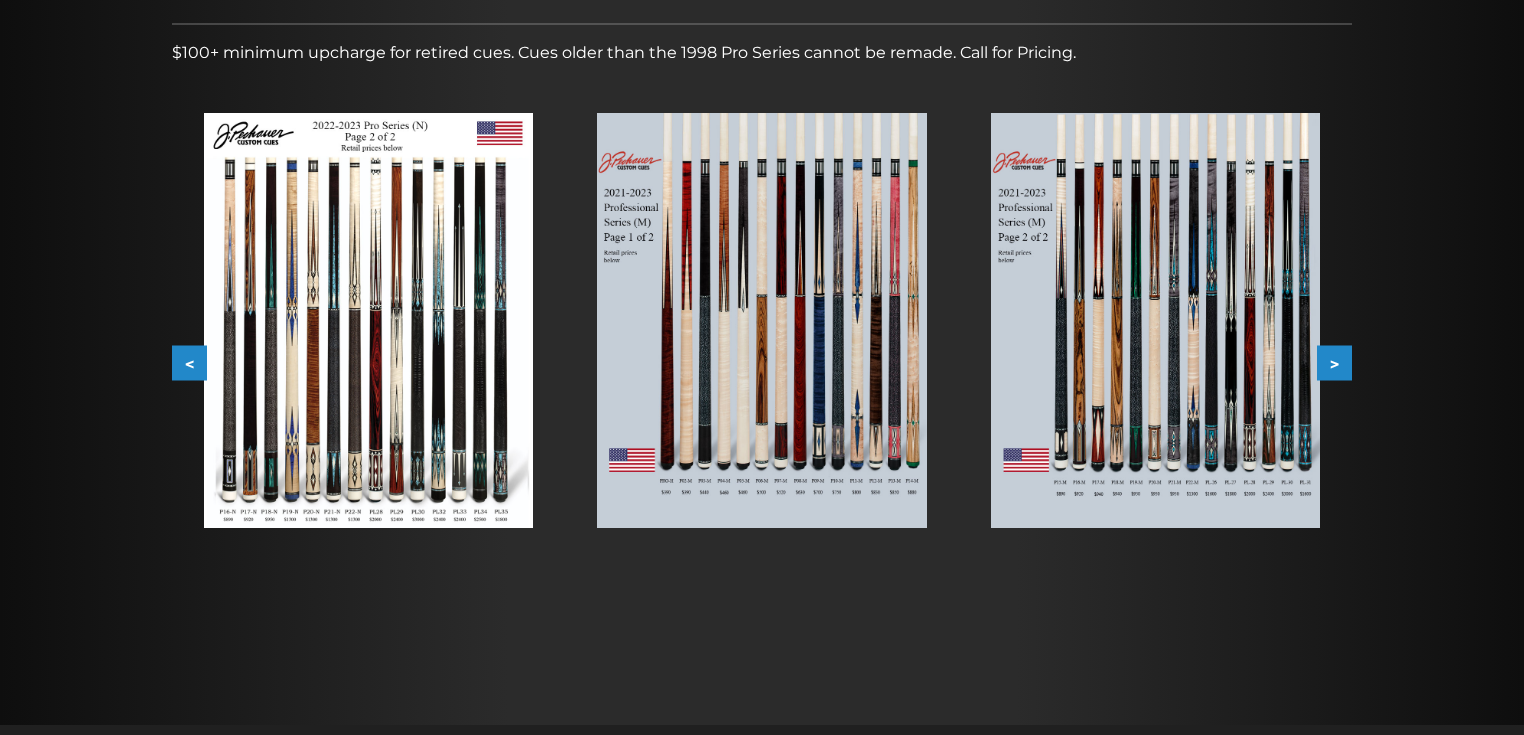 click on ">" at bounding box center (1334, 363) 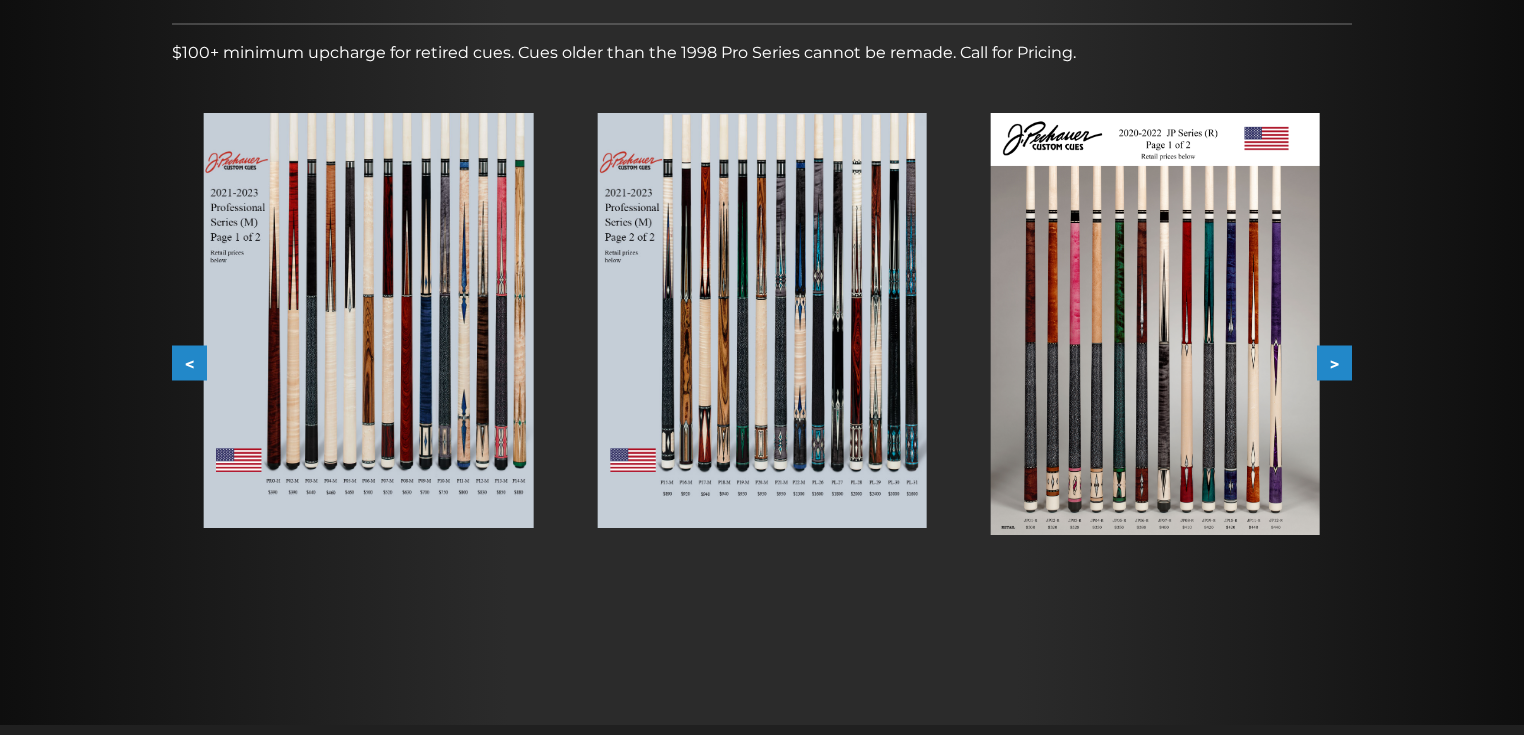 click on ">" at bounding box center (1334, 363) 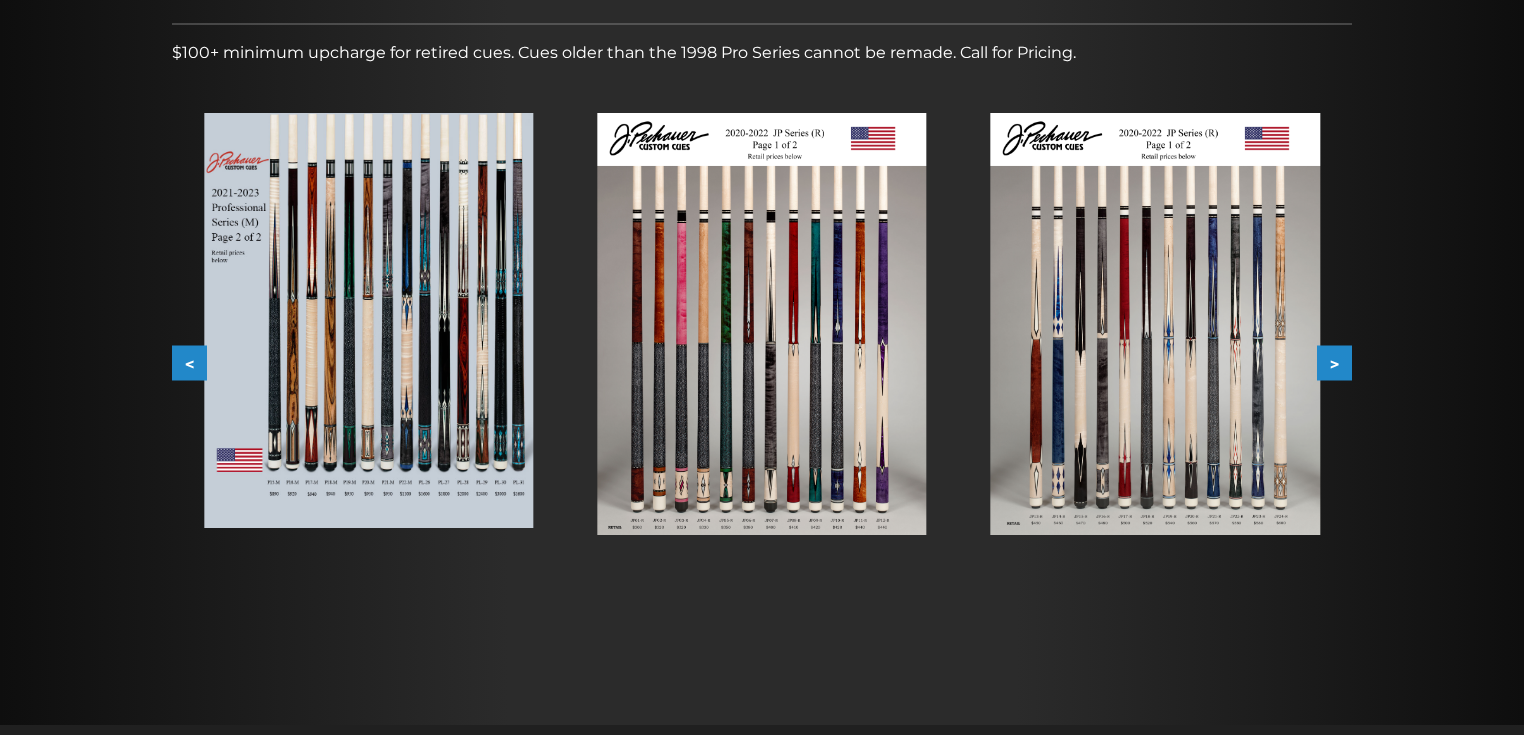 click at bounding box center [1155, 324] 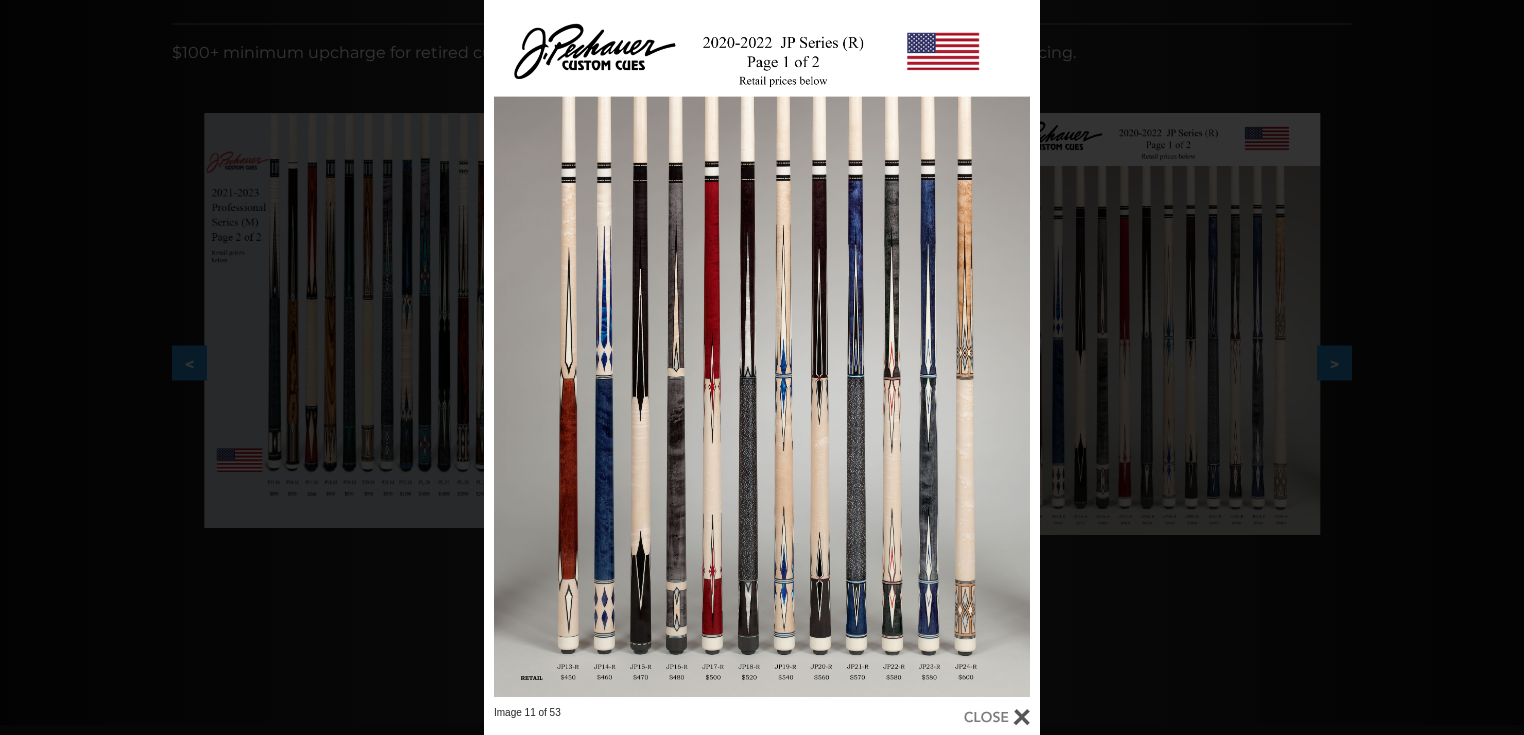 click on "Image 11 of 53" at bounding box center [762, 367] 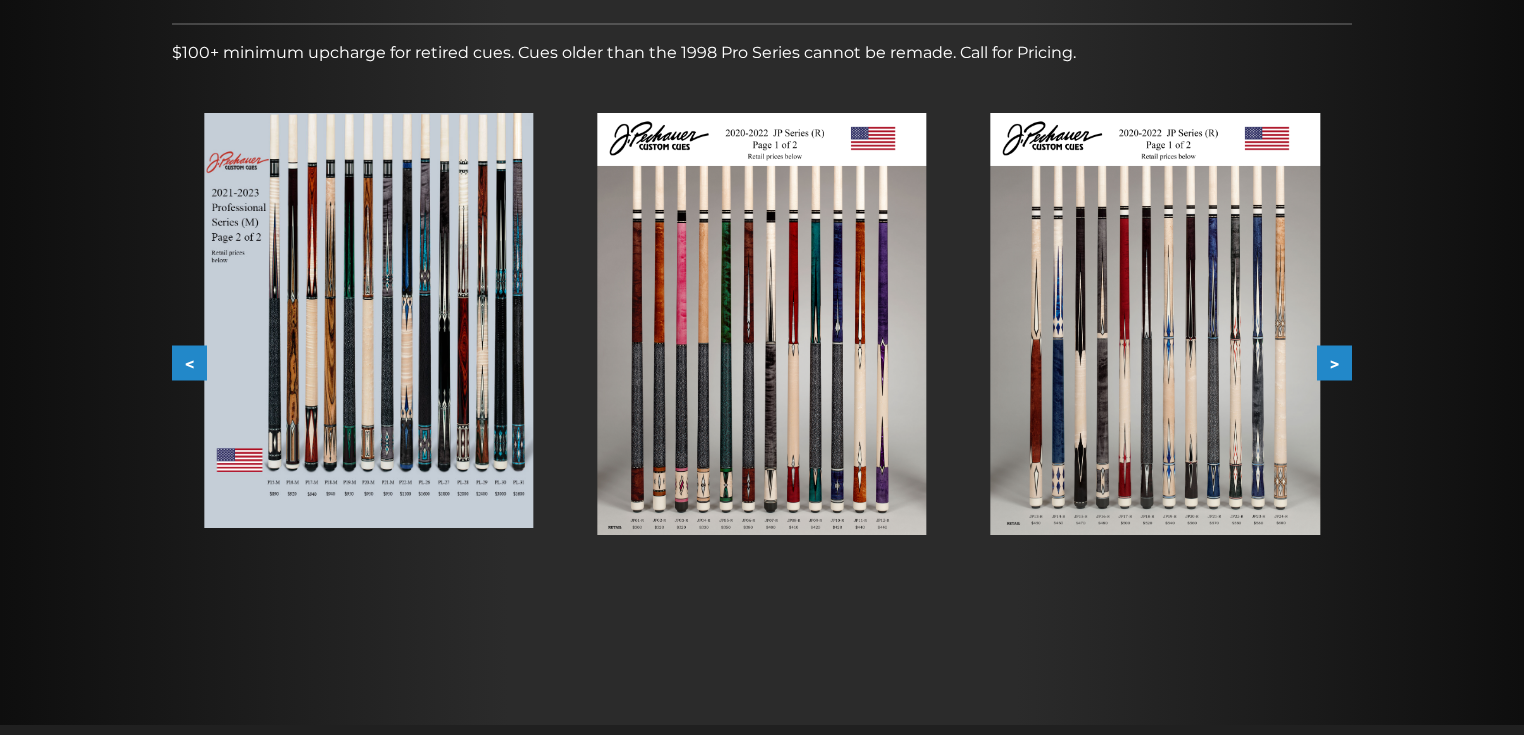 click at bounding box center (1155, 324) 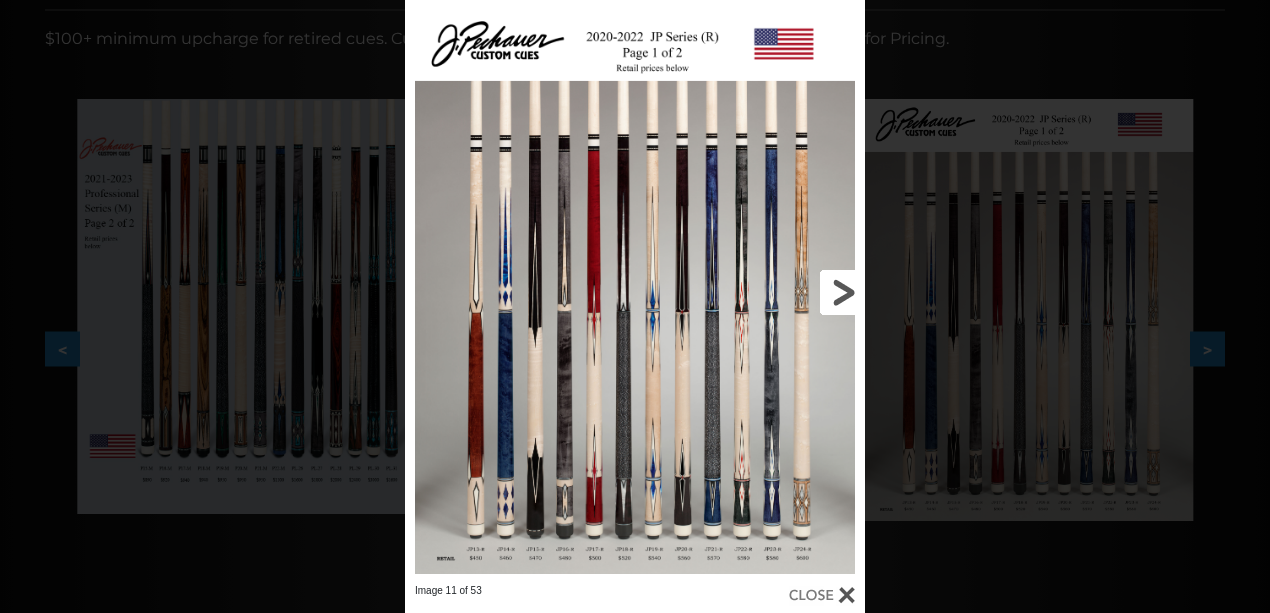drag, startPoint x: 921, startPoint y: 607, endPoint x: 768, endPoint y: 506, distance: 183.3303 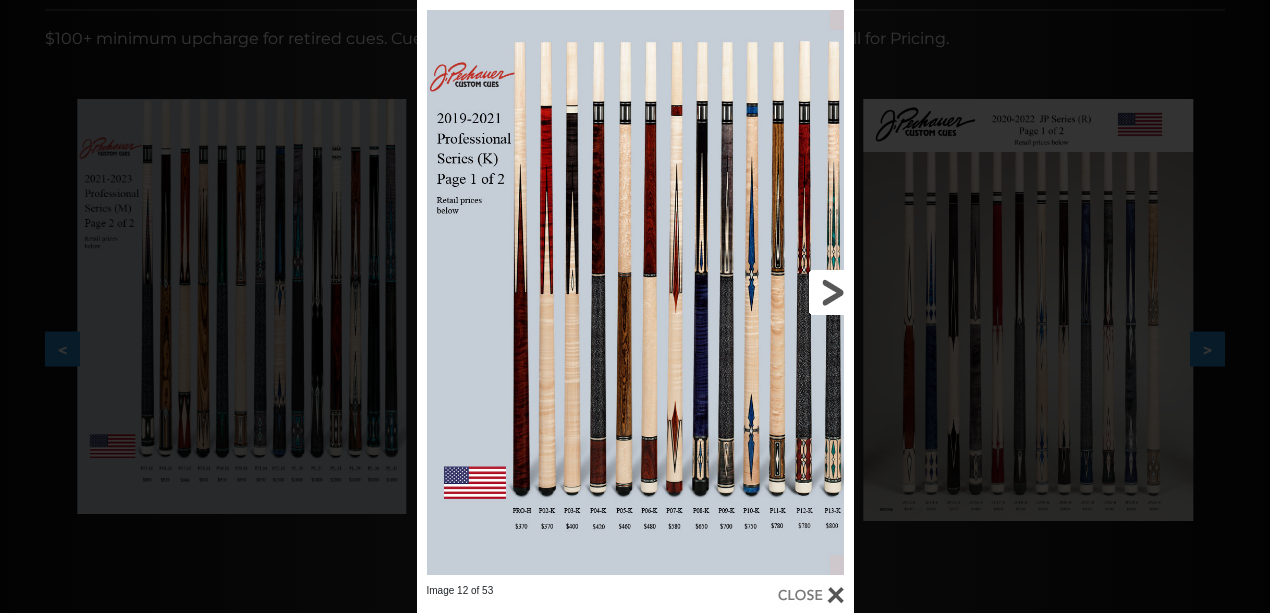 click at bounding box center [755, 292] 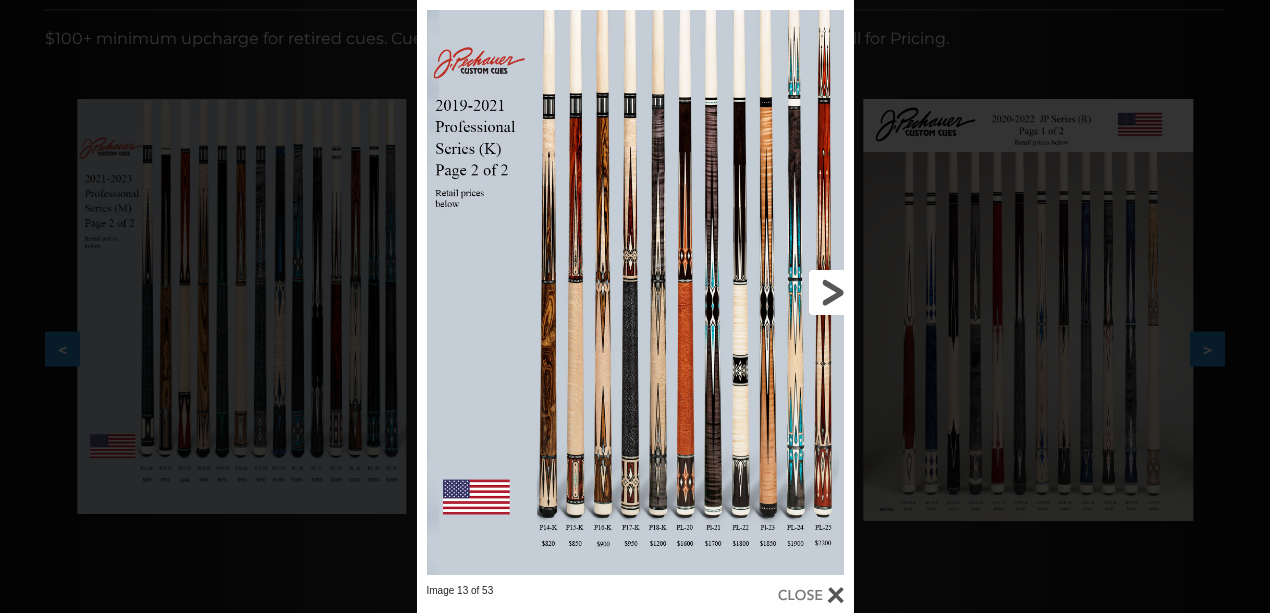 click at bounding box center (755, 292) 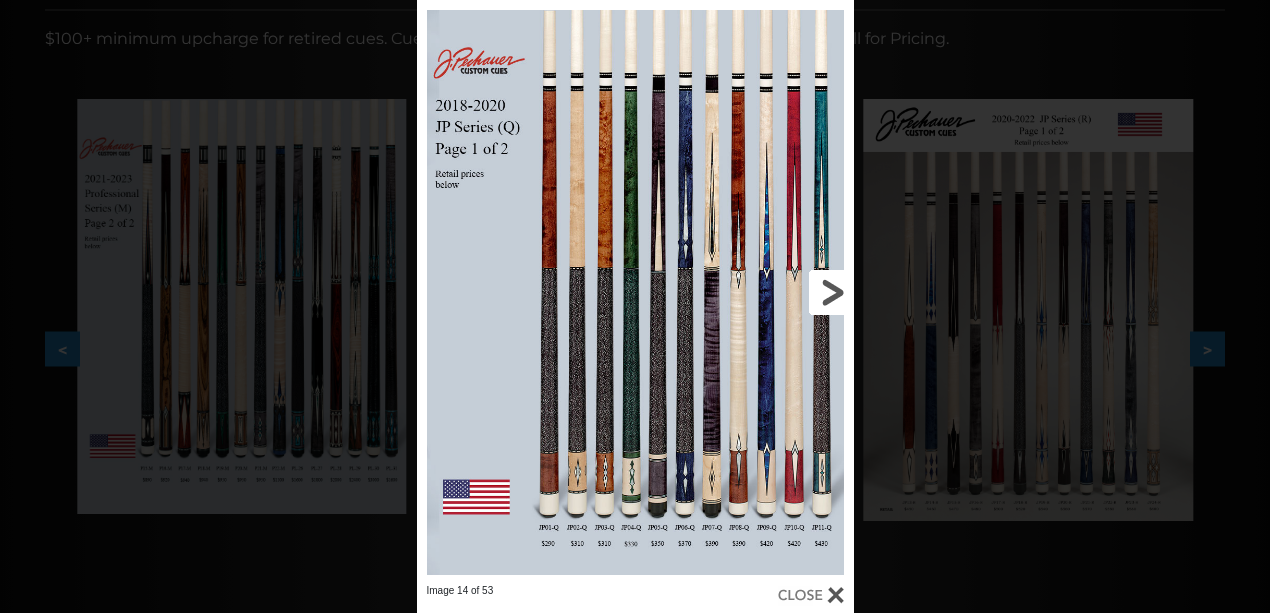 click at bounding box center [755, 292] 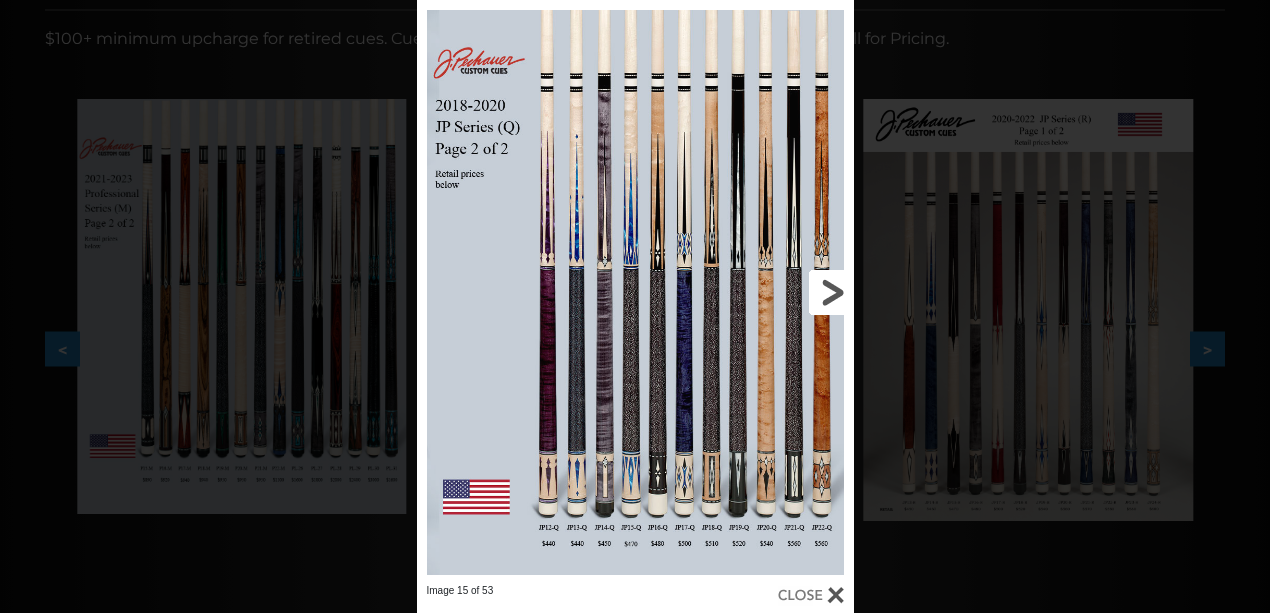 click at bounding box center (755, 292) 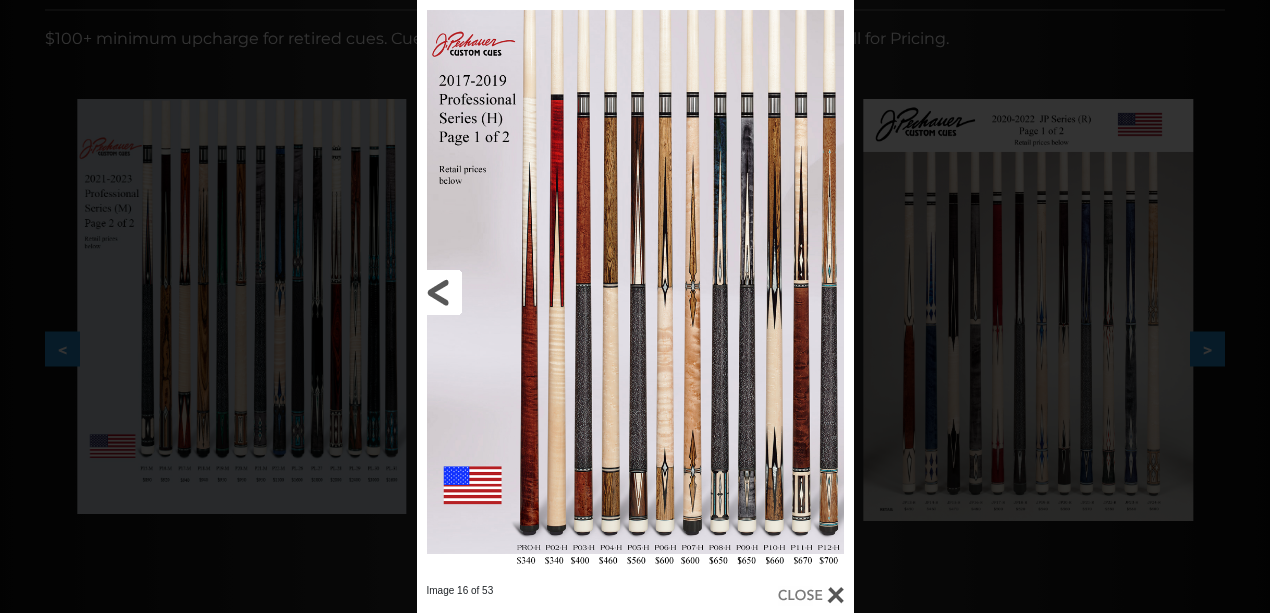click at bounding box center (515, 292) 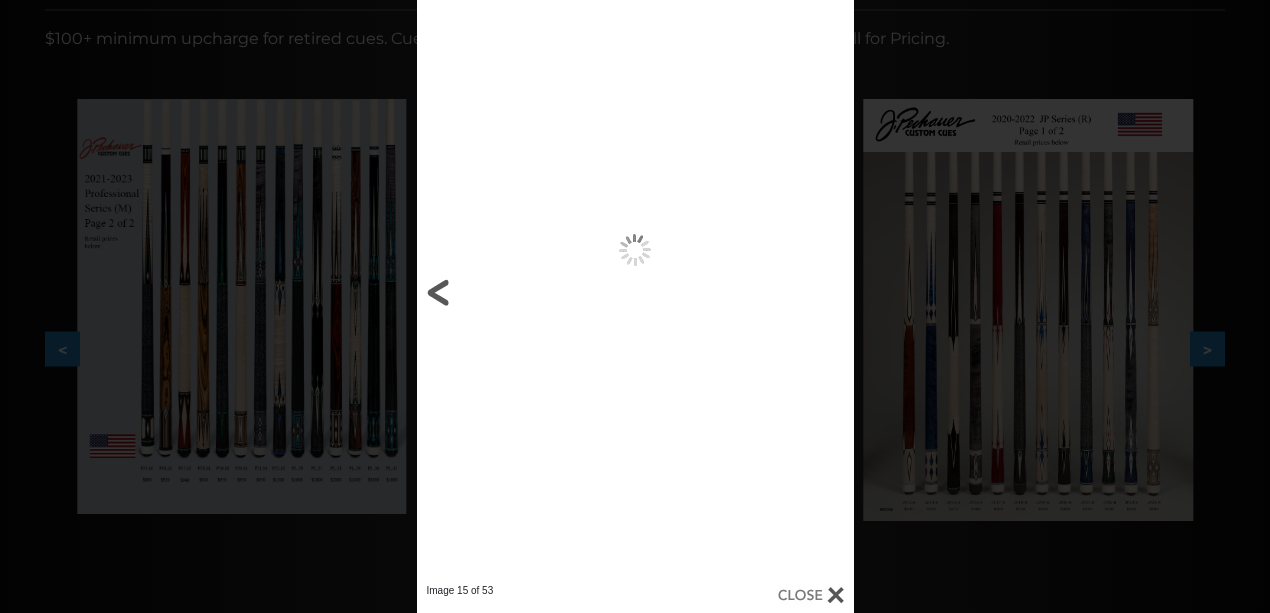 click at bounding box center (515, 292) 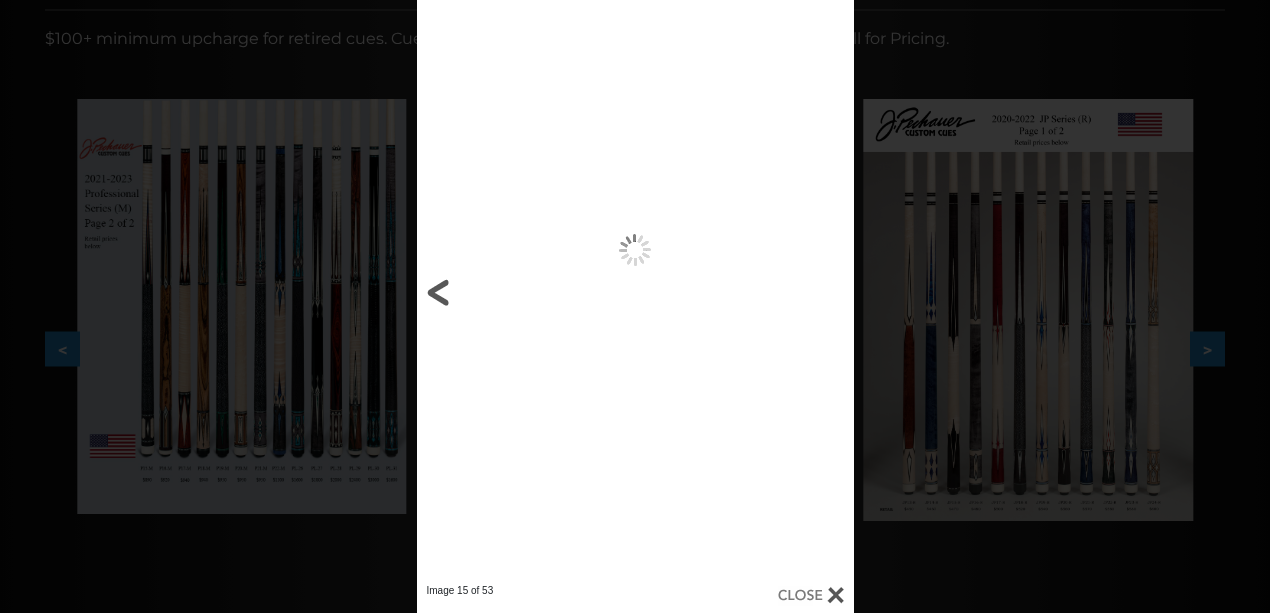 click at bounding box center [515, 292] 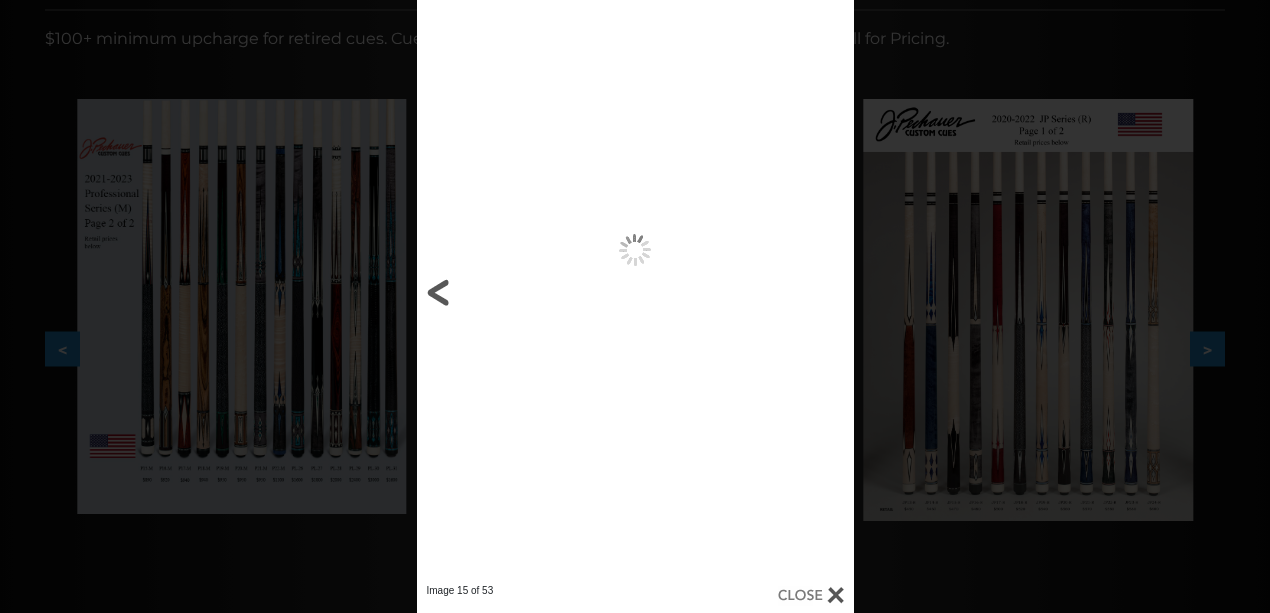 click at bounding box center (515, 292) 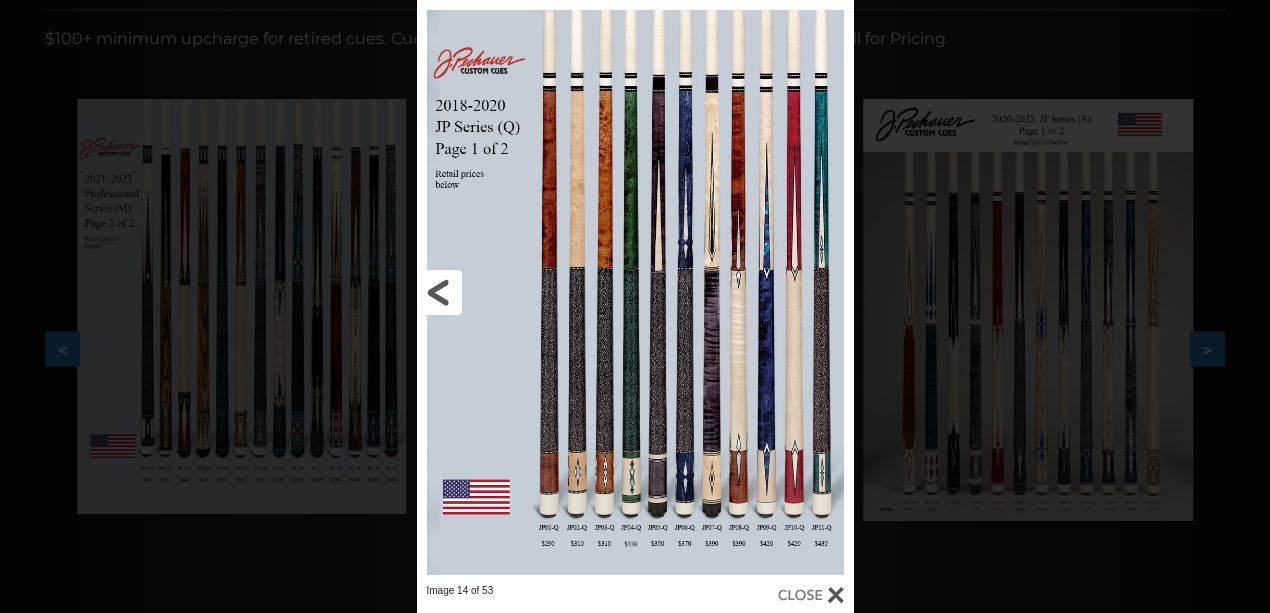 click at bounding box center [515, 292] 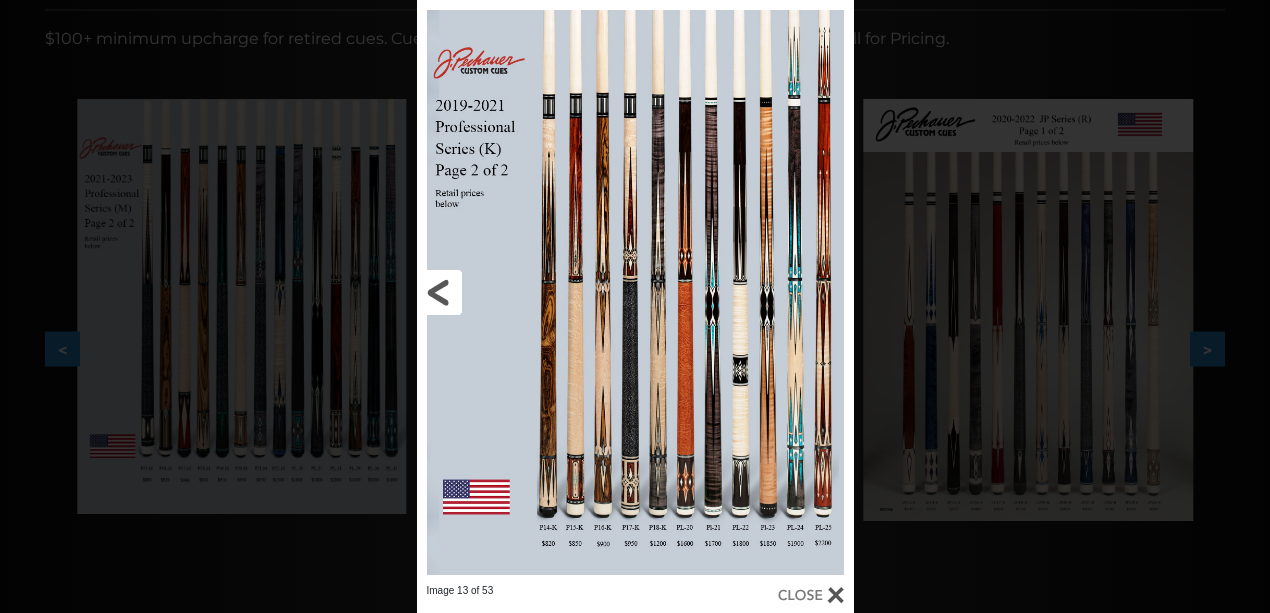 click at bounding box center [515, 292] 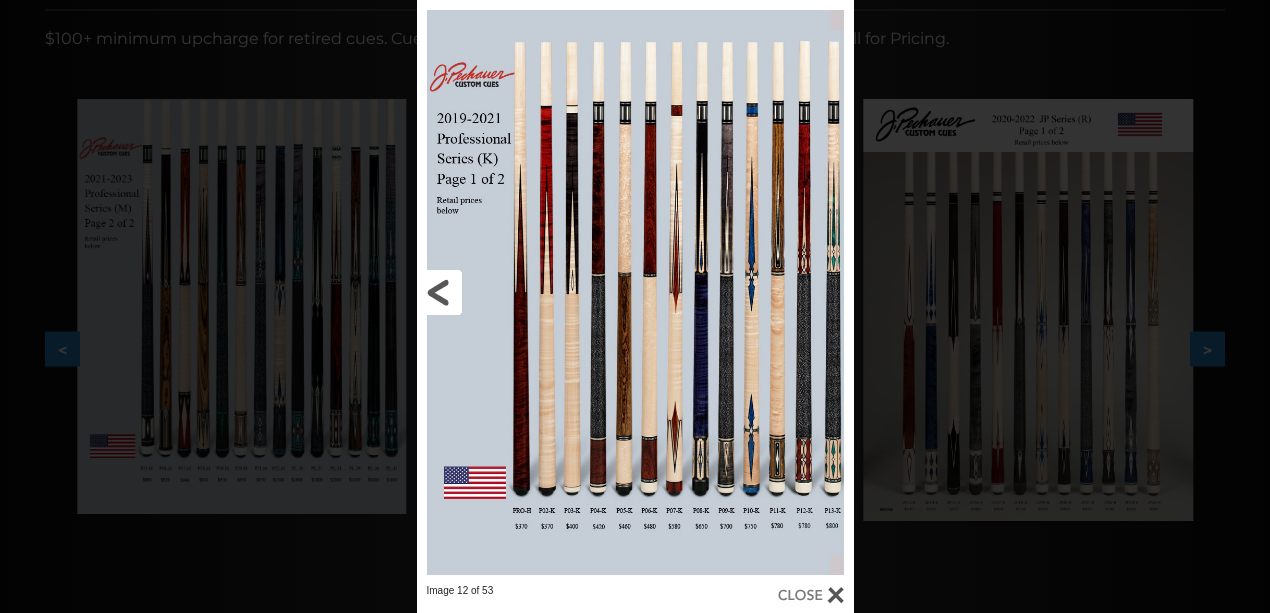 click at bounding box center [515, 292] 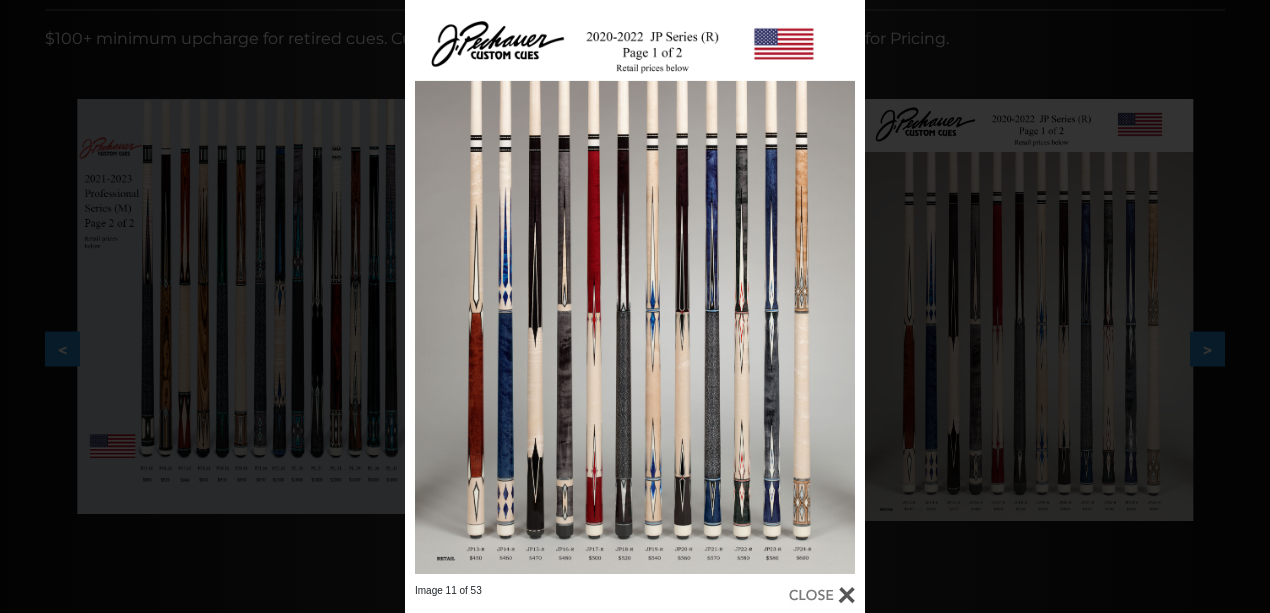 click on "Image 11 of 53" at bounding box center [635, 306] 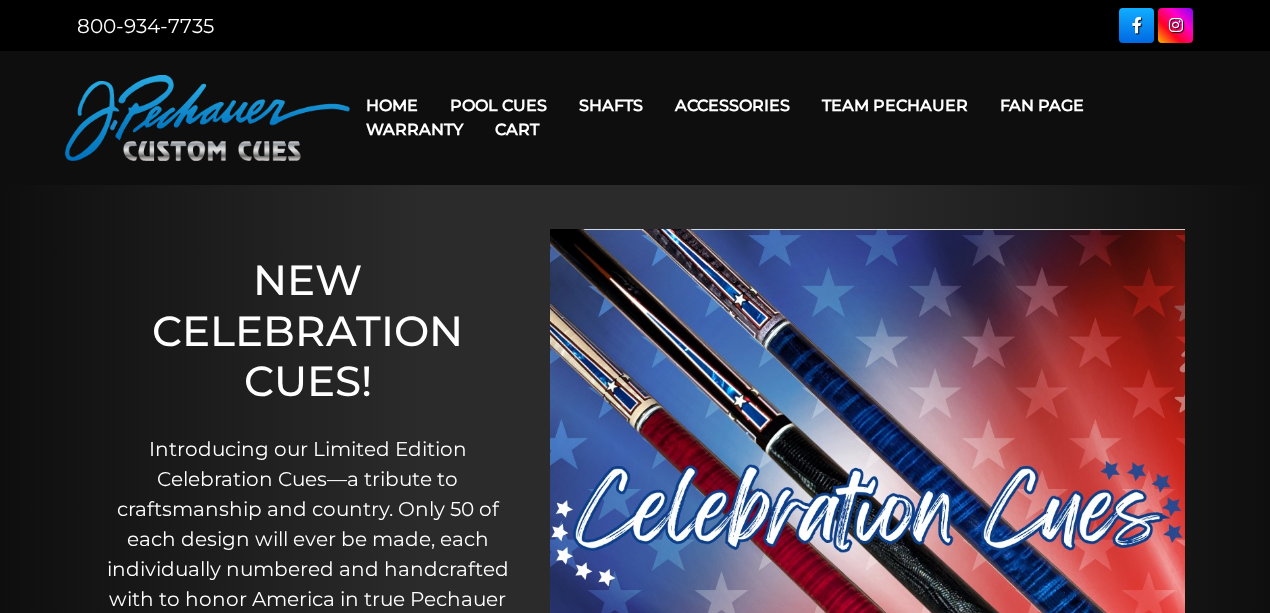 scroll, scrollTop: 0, scrollLeft: 0, axis: both 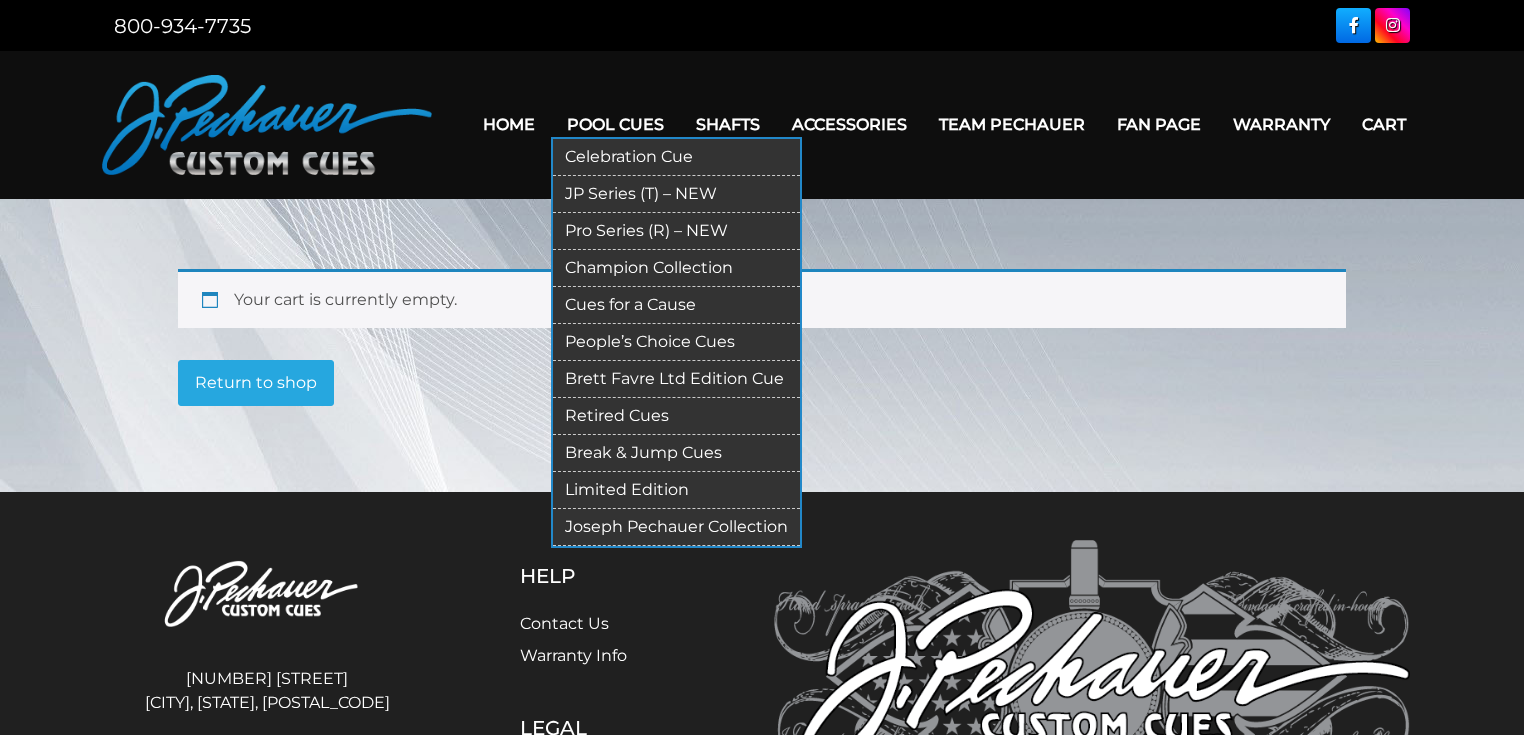 click on "JP Series (T) – NEW" at bounding box center [676, 194] 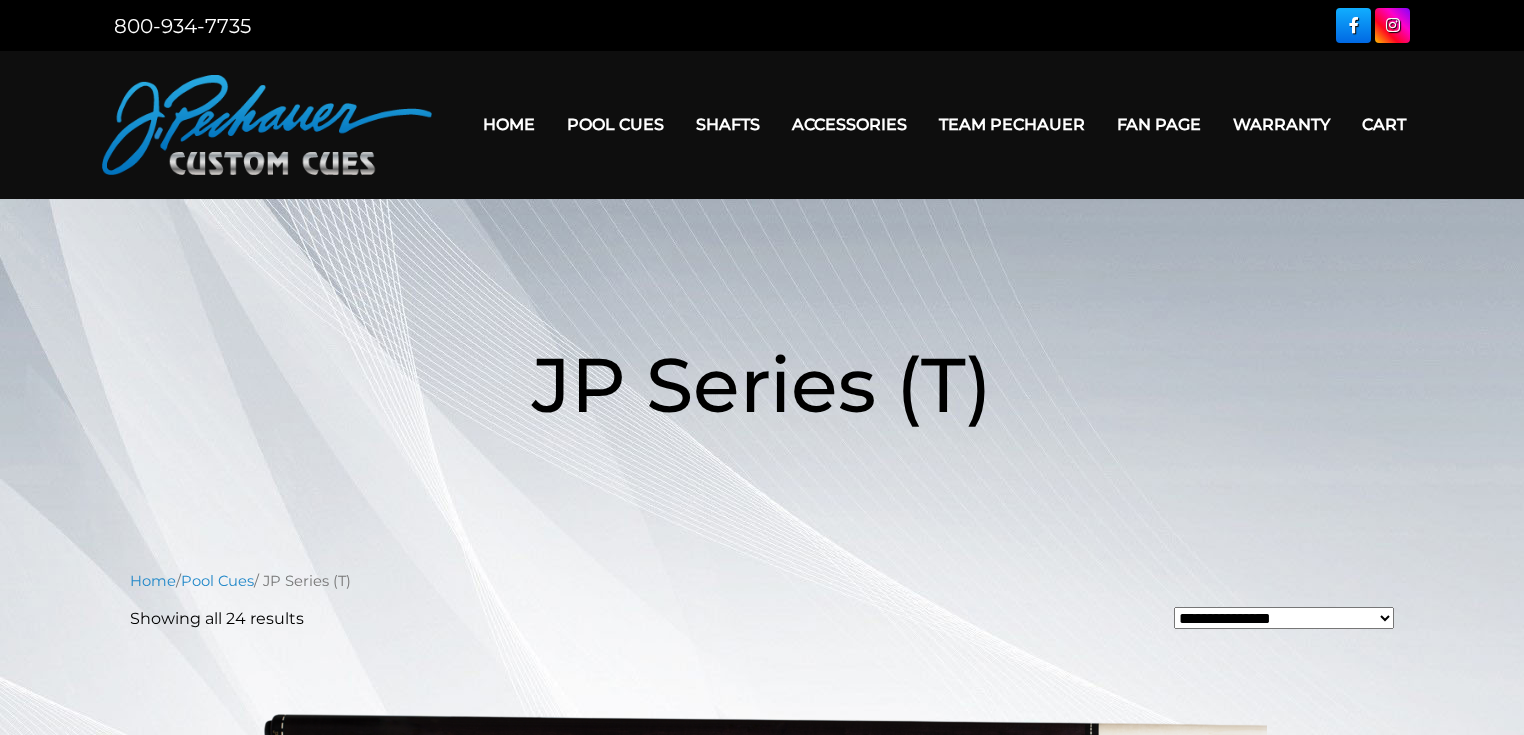 scroll, scrollTop: 480, scrollLeft: 0, axis: vertical 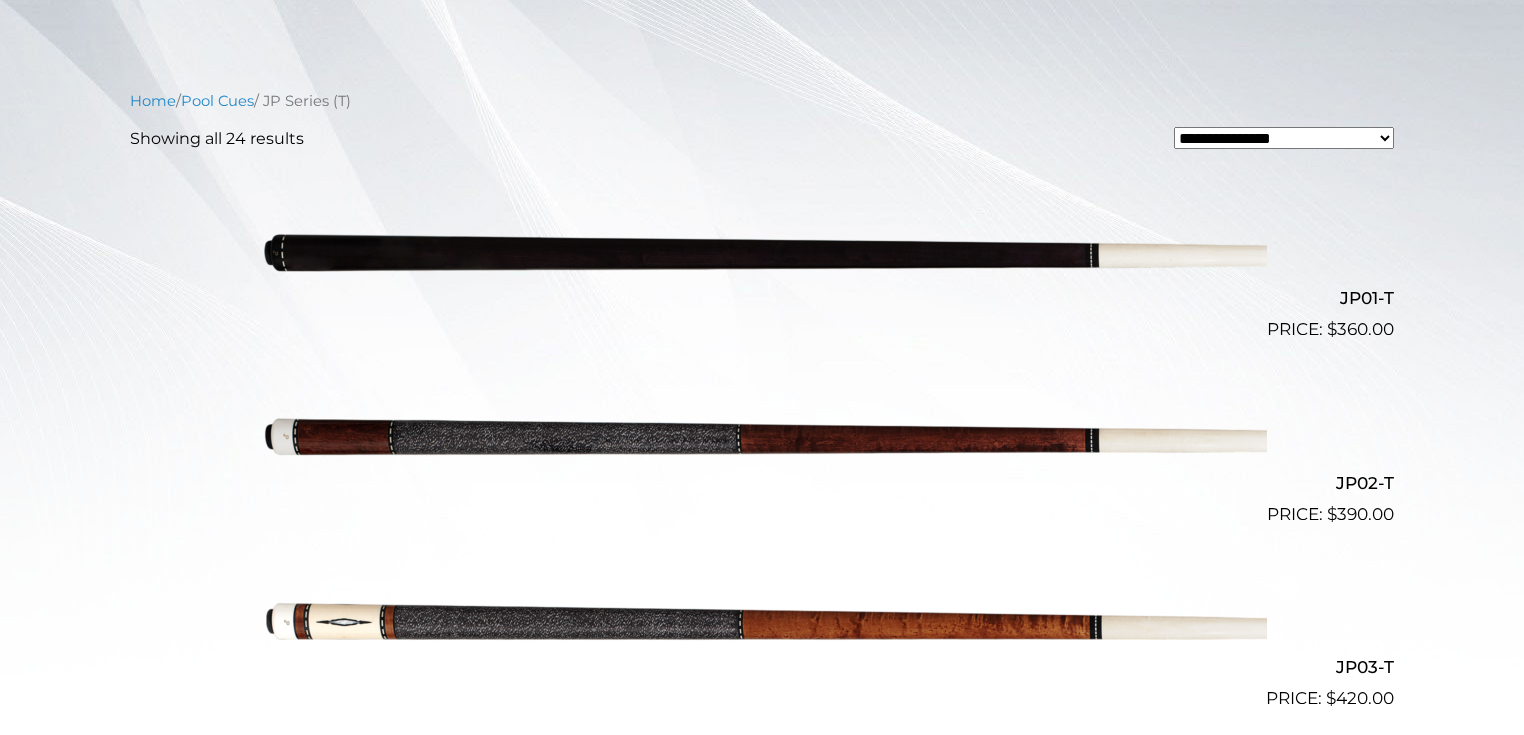 click at bounding box center (762, 435) 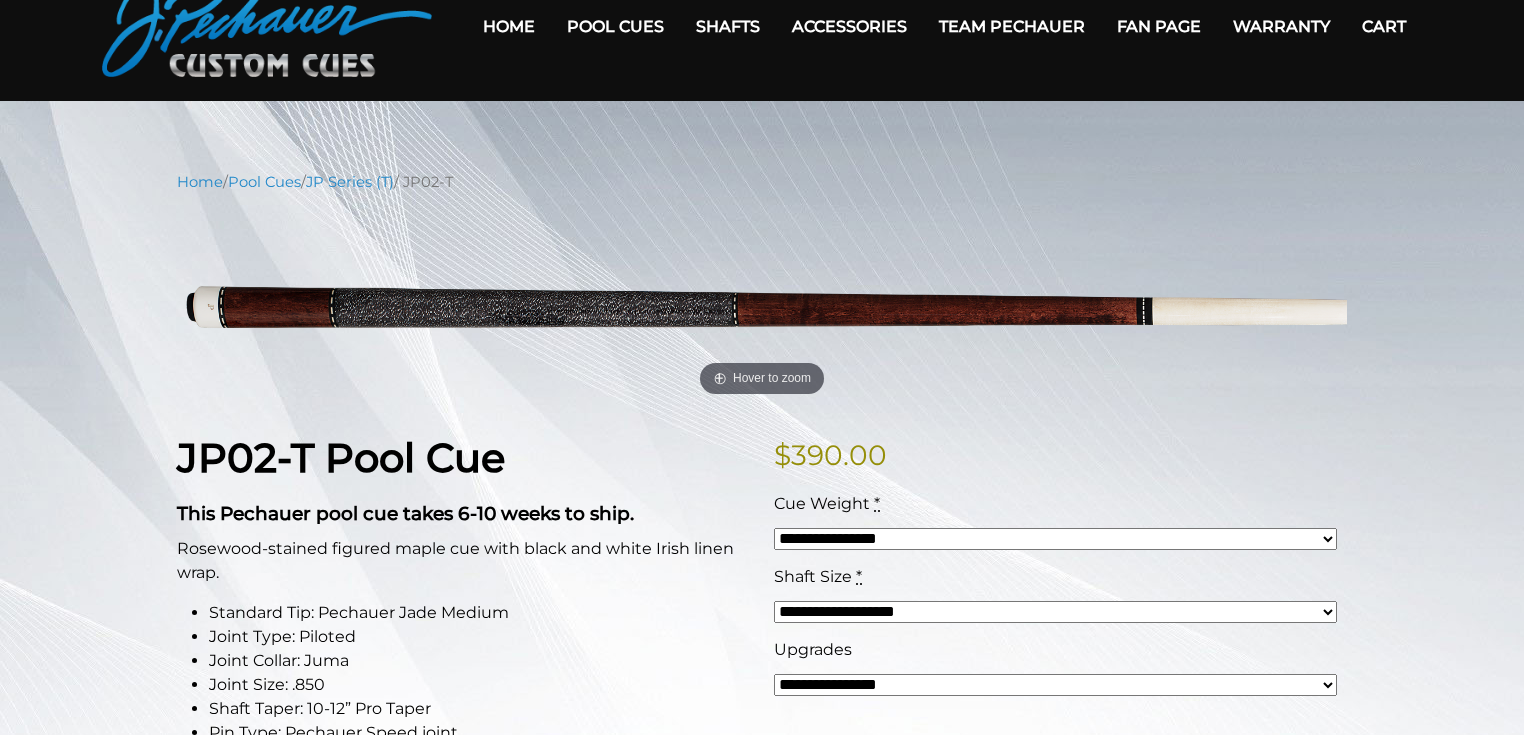 scroll, scrollTop: 240, scrollLeft: 0, axis: vertical 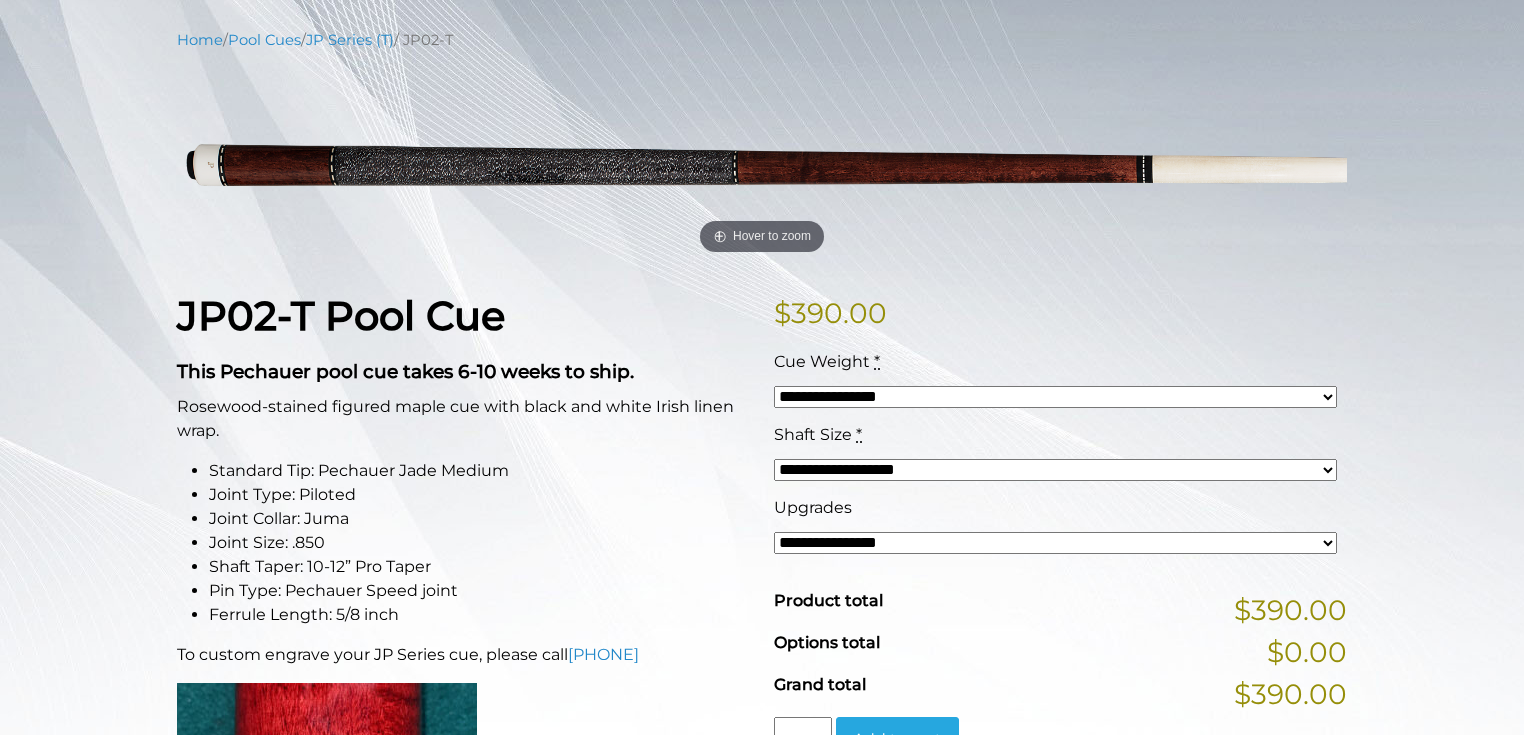 click on "**********" at bounding box center (1055, 543) 